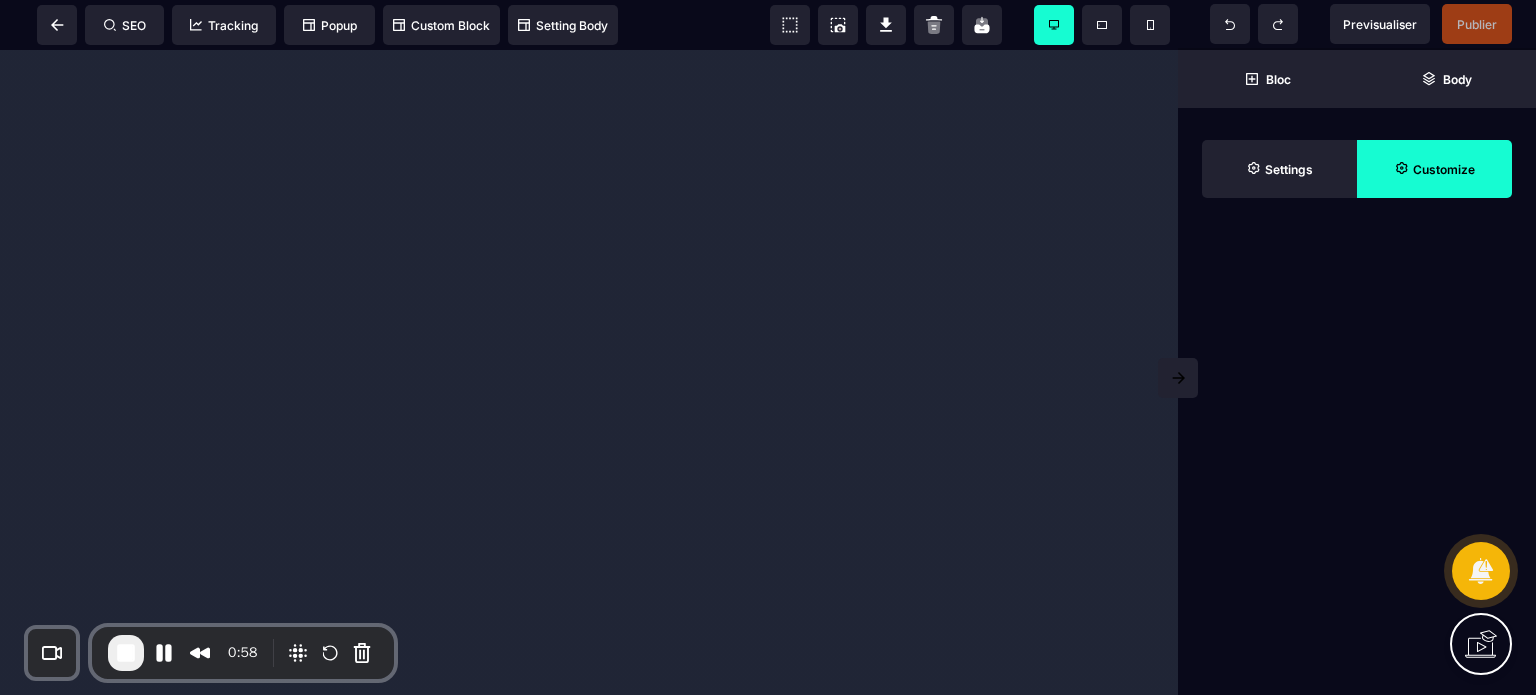 scroll, scrollTop: 0, scrollLeft: 0, axis: both 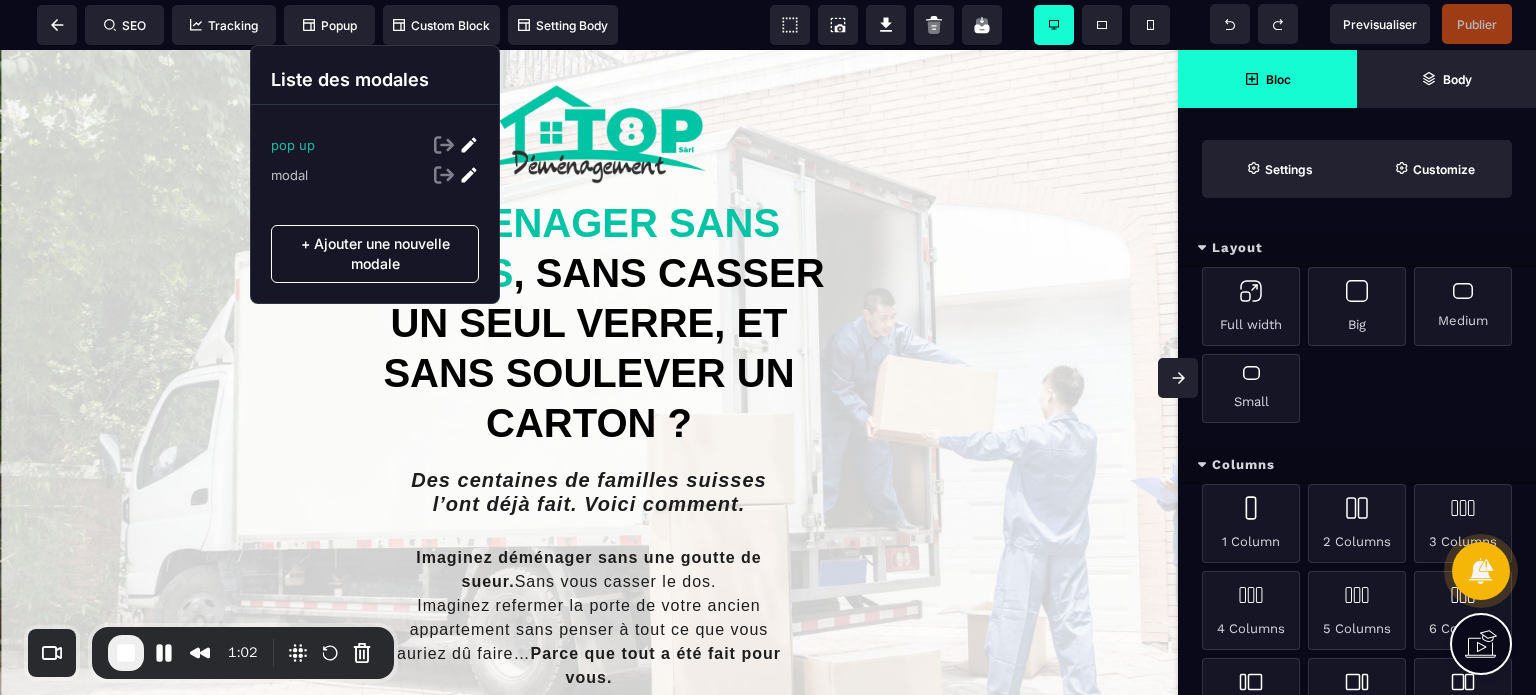 click at bounding box center [469, 145] 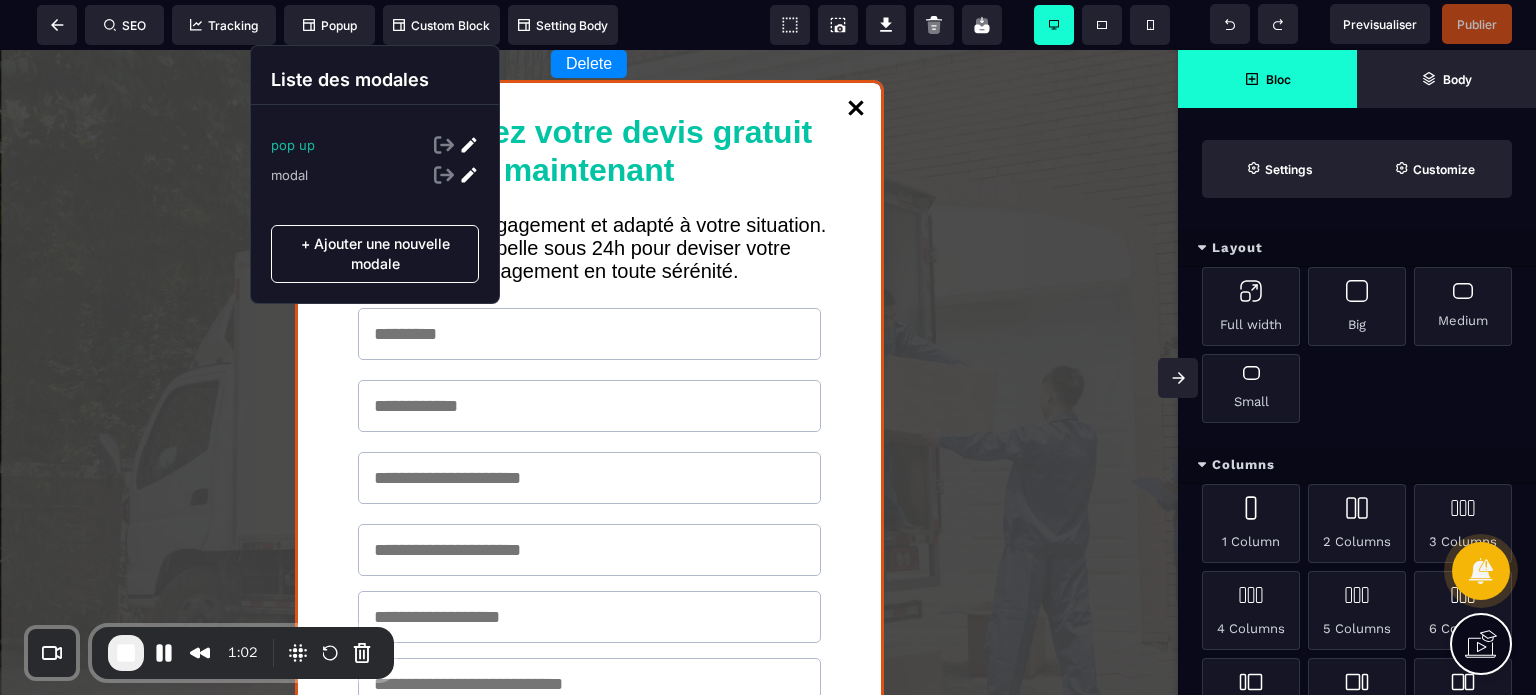 select on "*****" 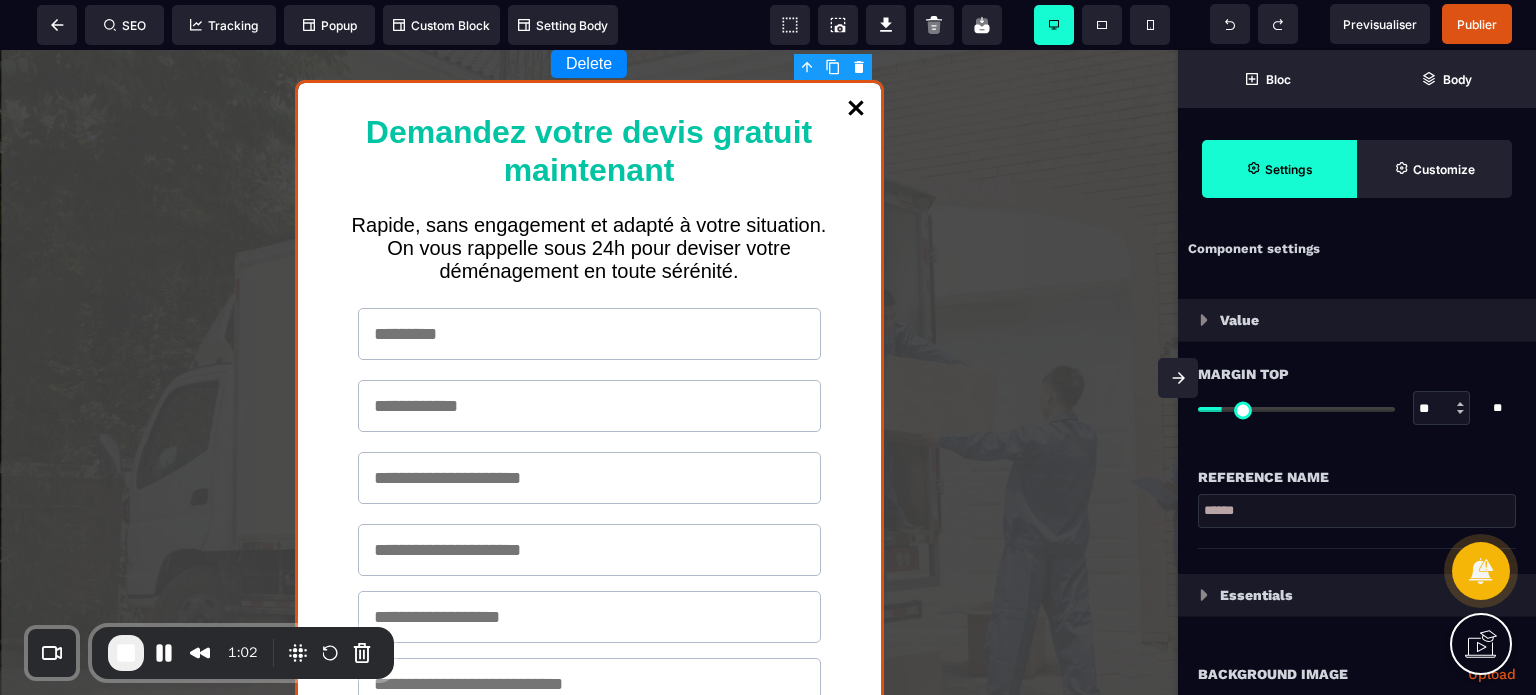 type on "*" 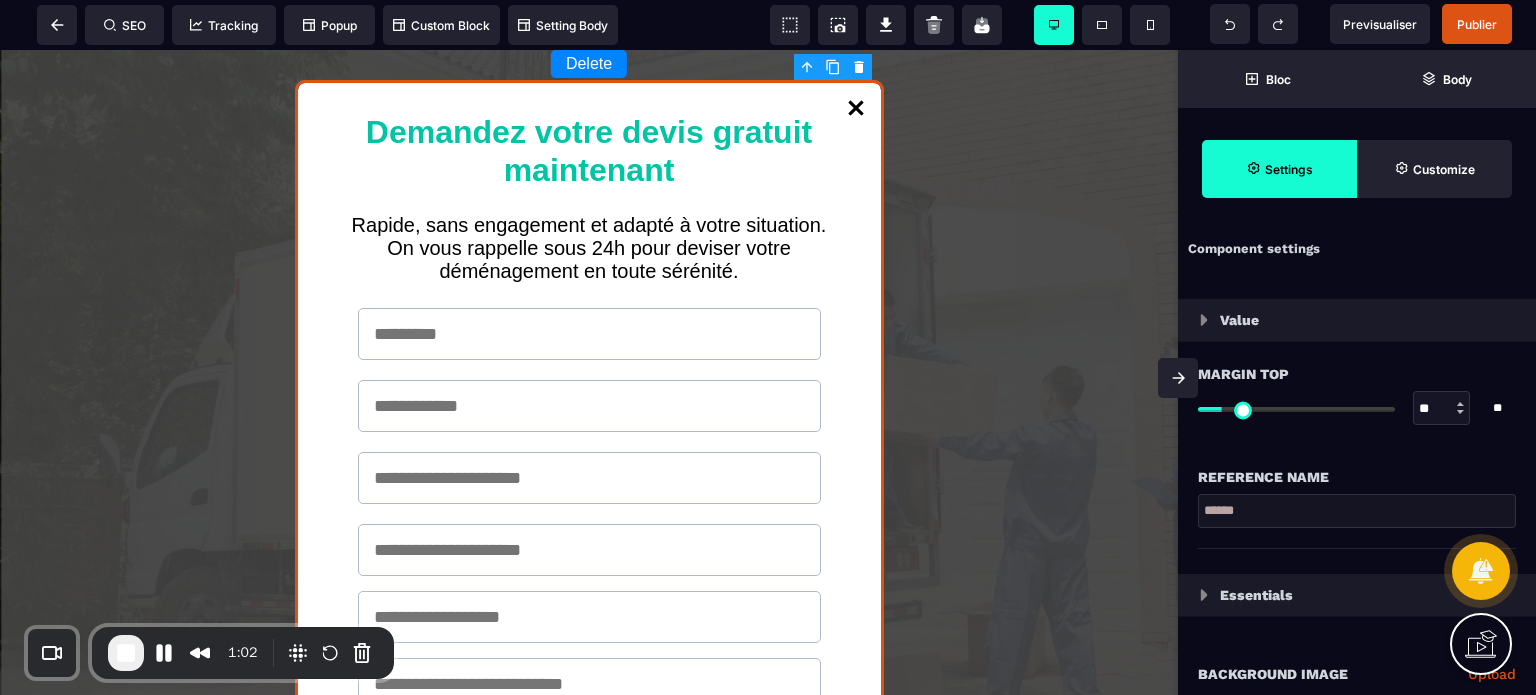 type on "*" 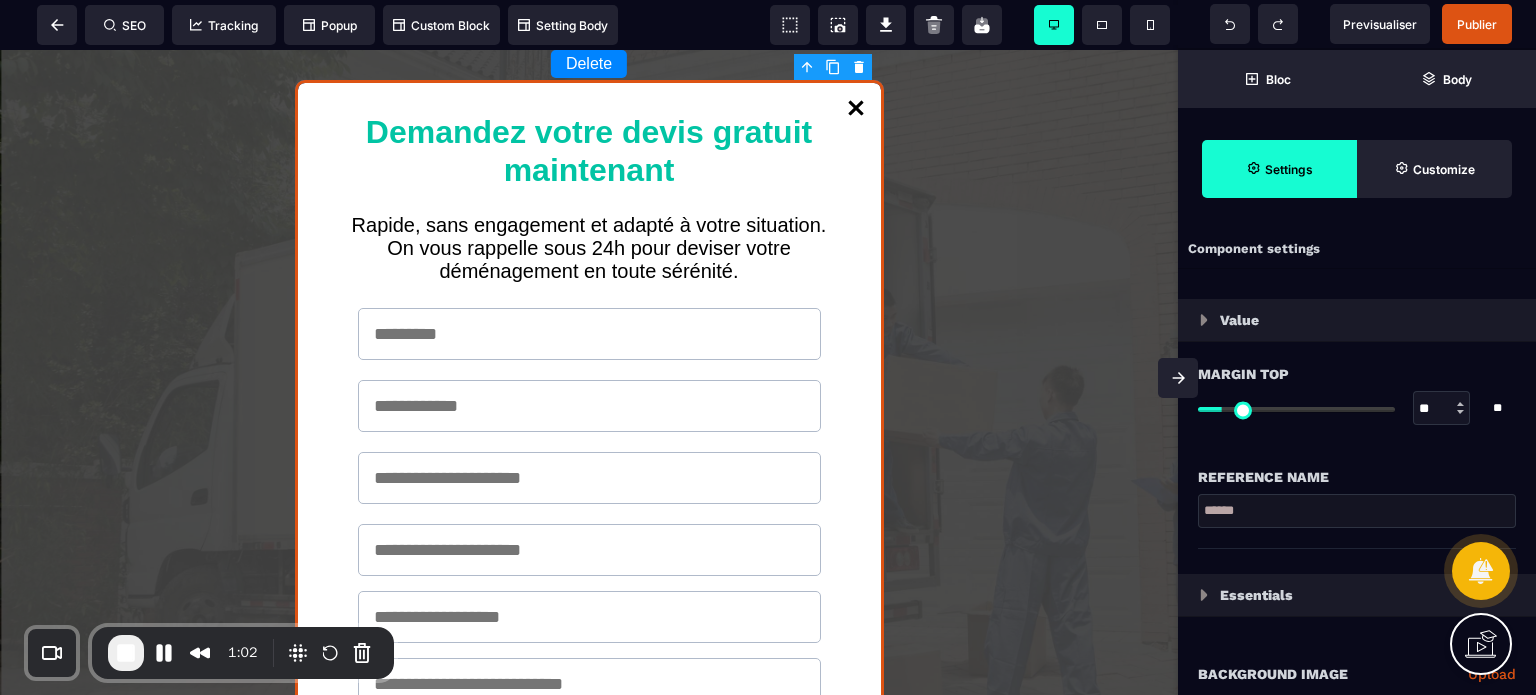 type on "*" 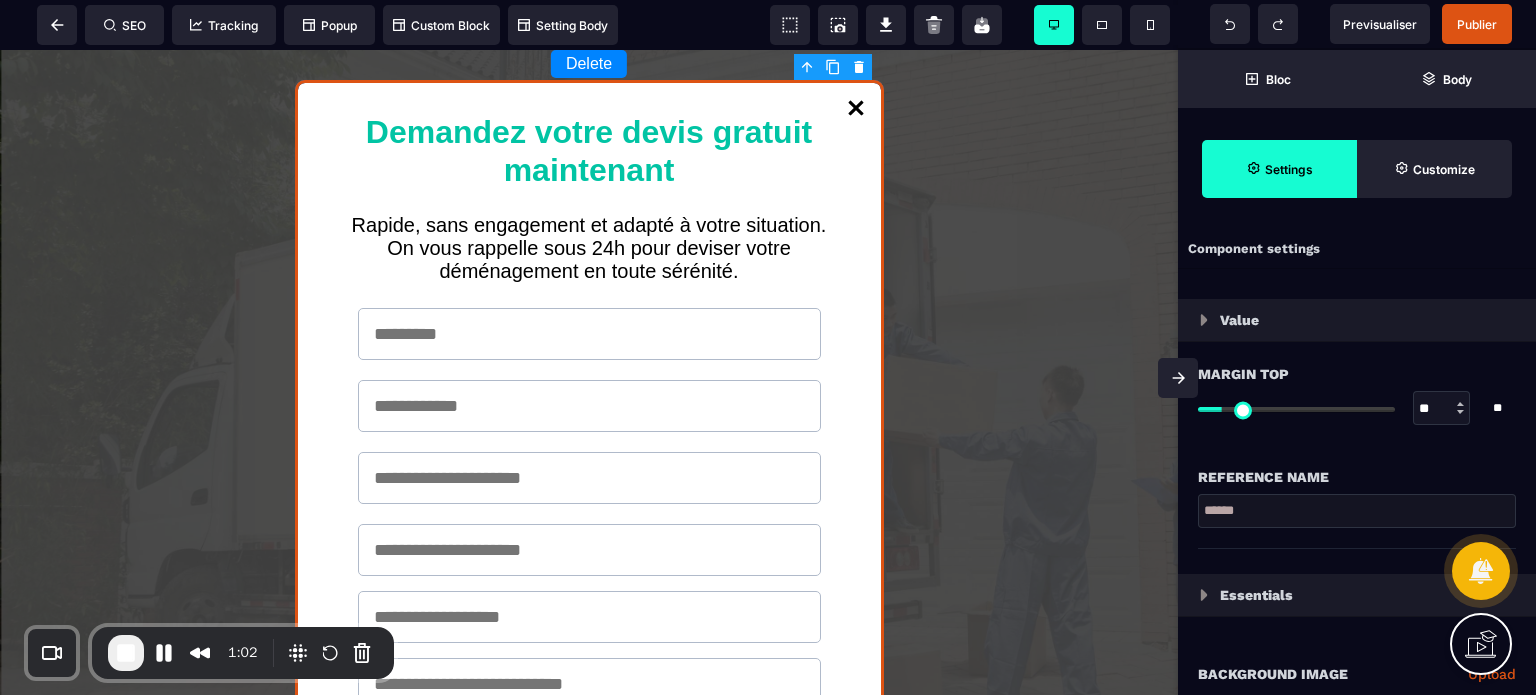 type on "*" 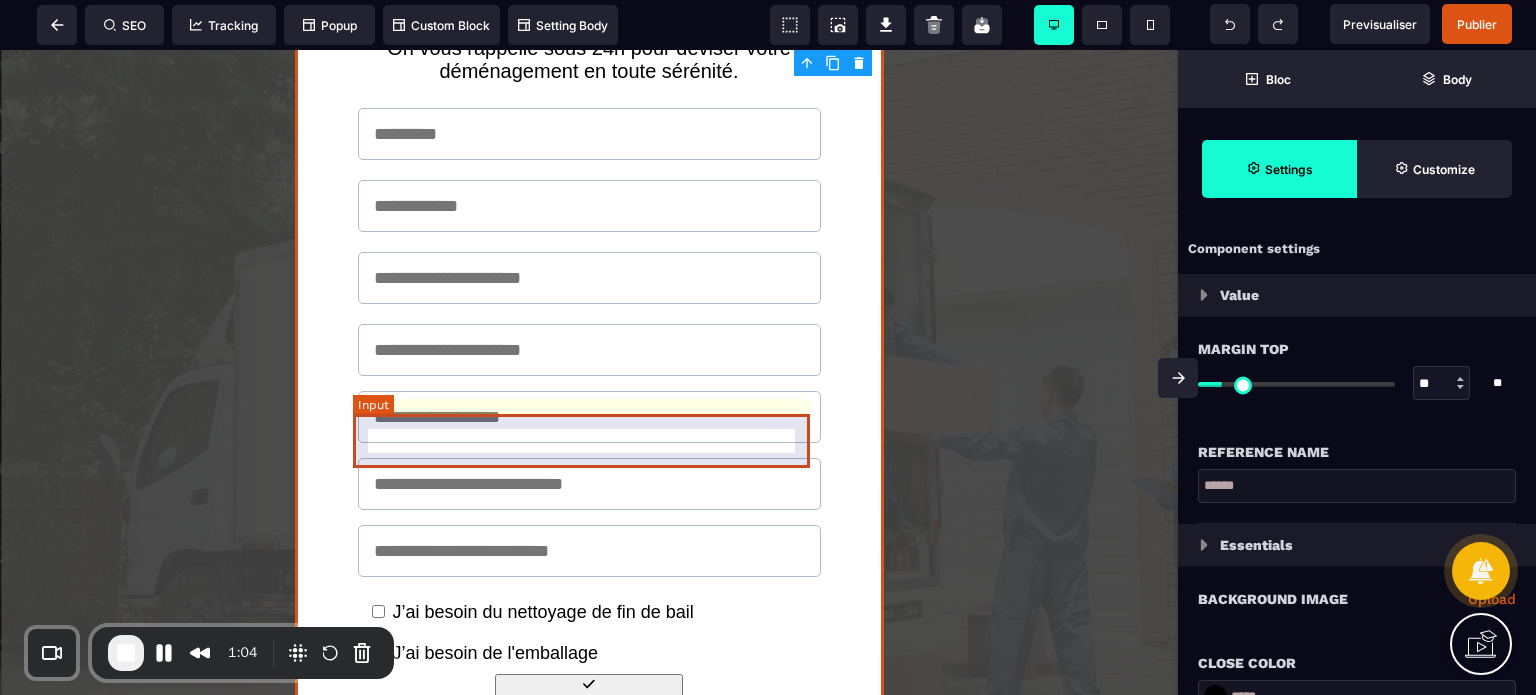 scroll, scrollTop: 300, scrollLeft: 0, axis: vertical 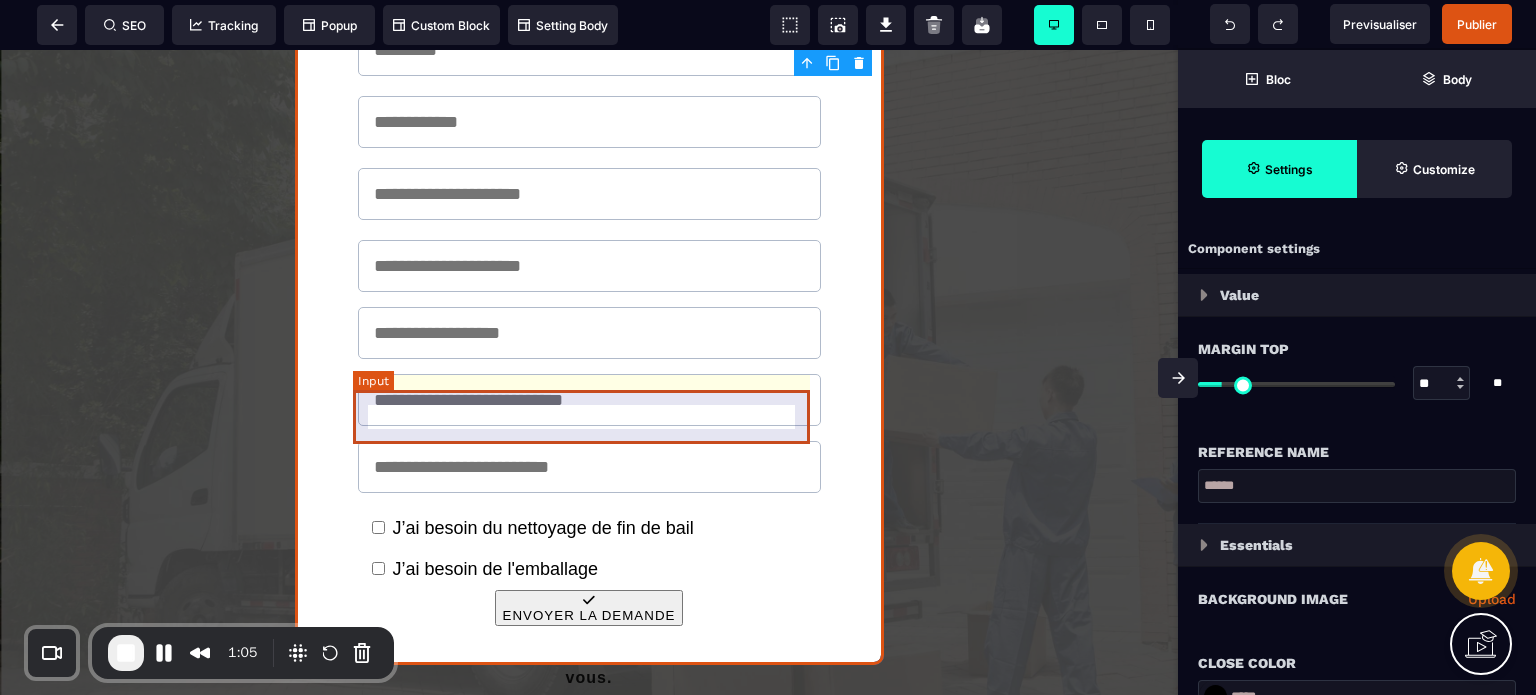 click at bounding box center [589, 400] 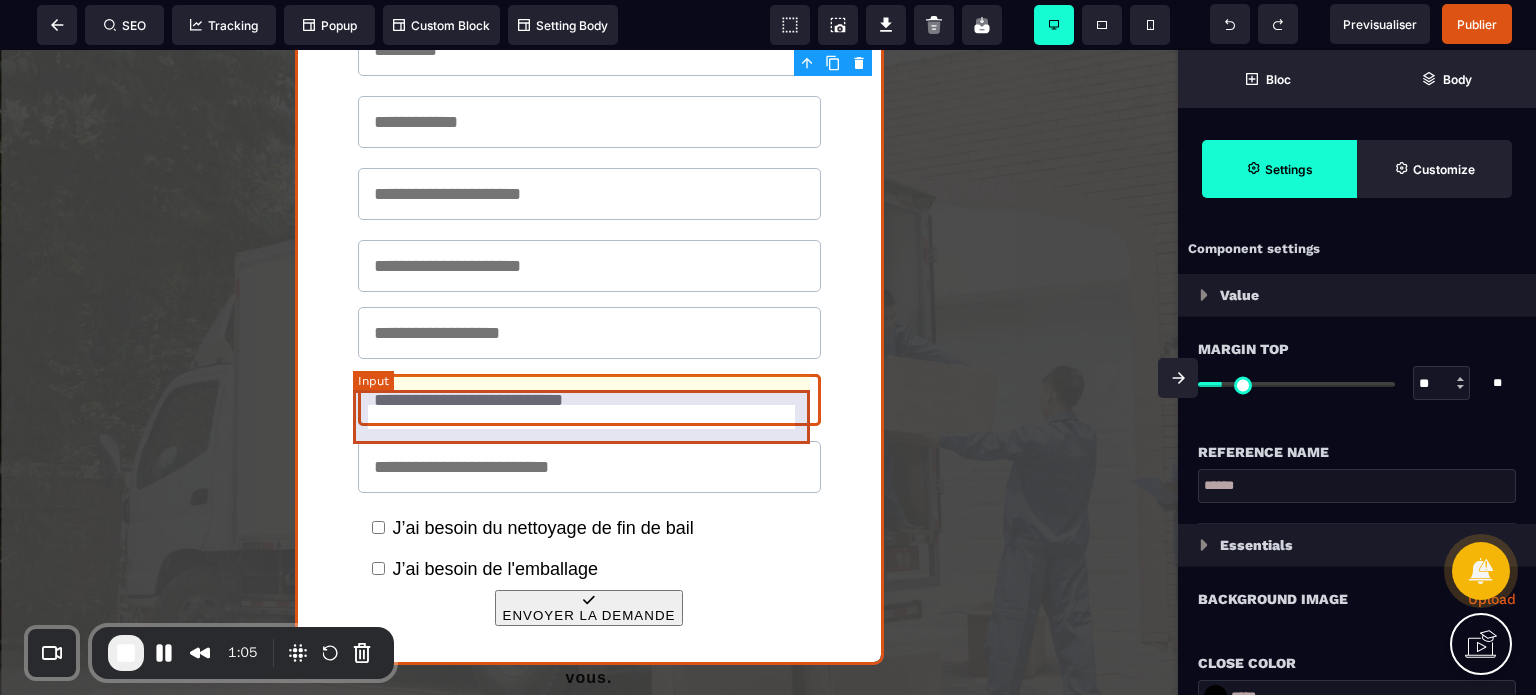 select on "*****" 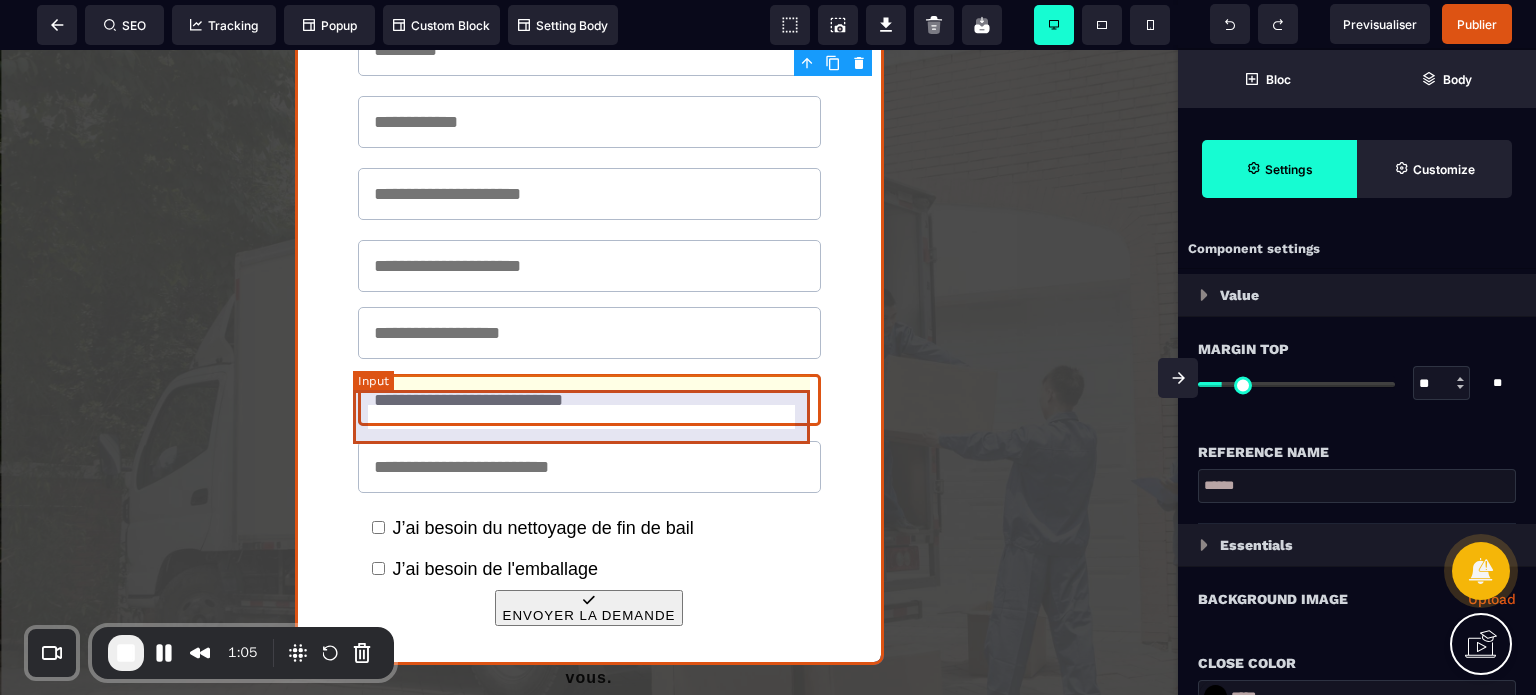 select 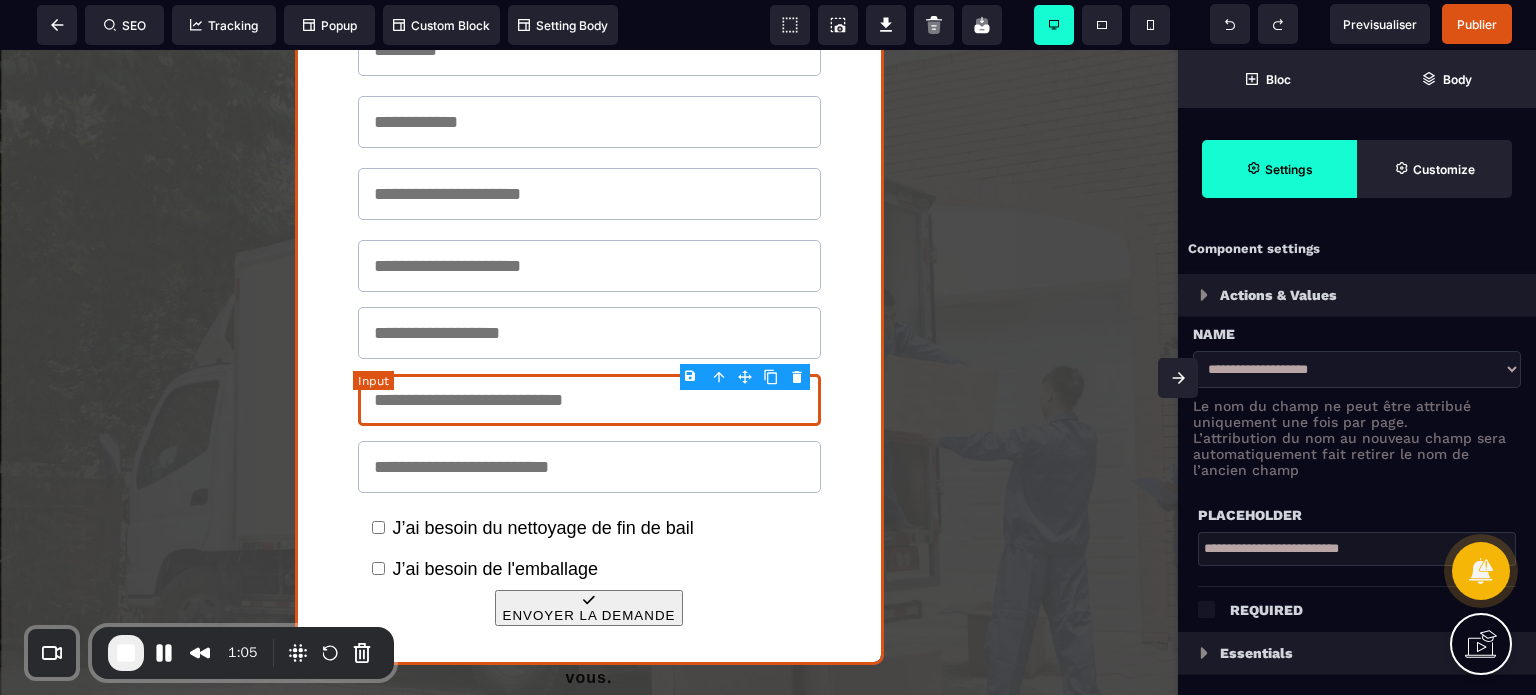 type on "*" 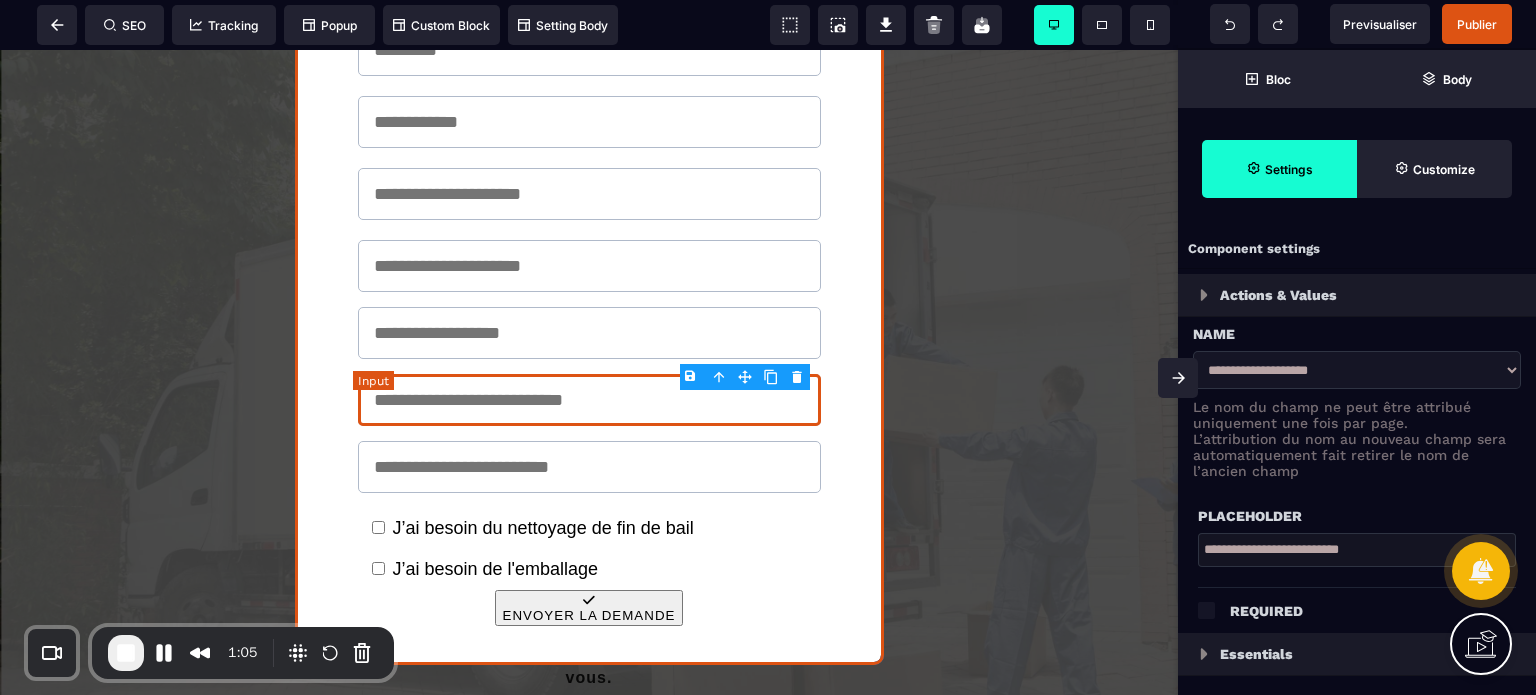 select on "*****" 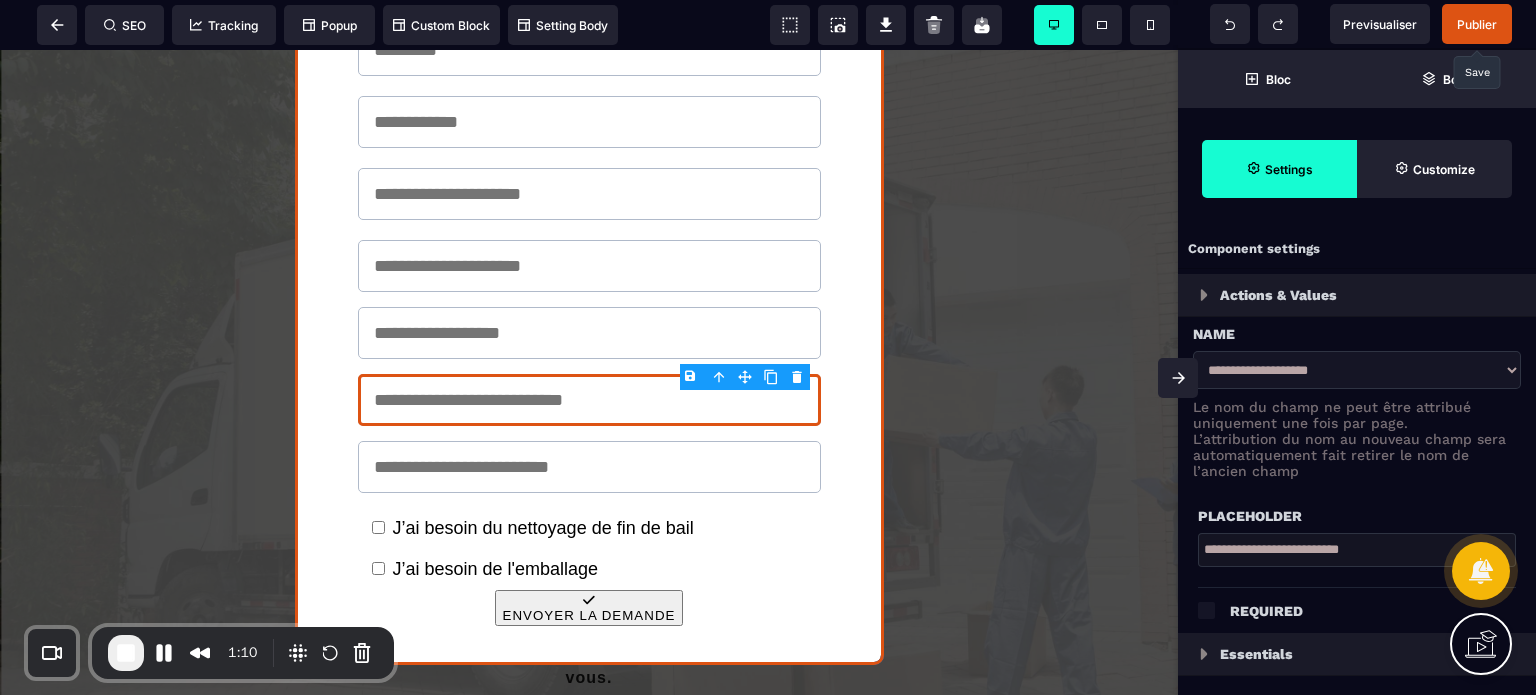 click on "Publier" at bounding box center (1477, 24) 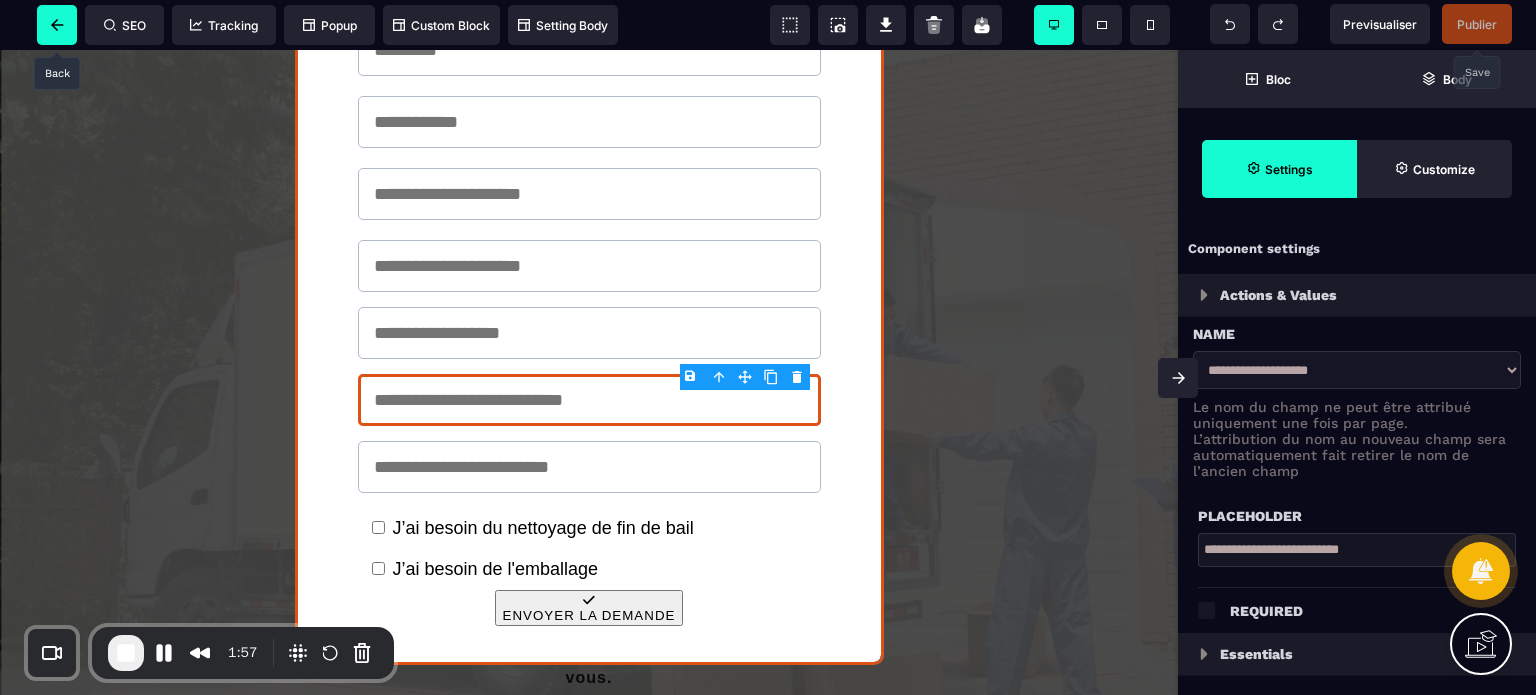 click at bounding box center (57, 25) 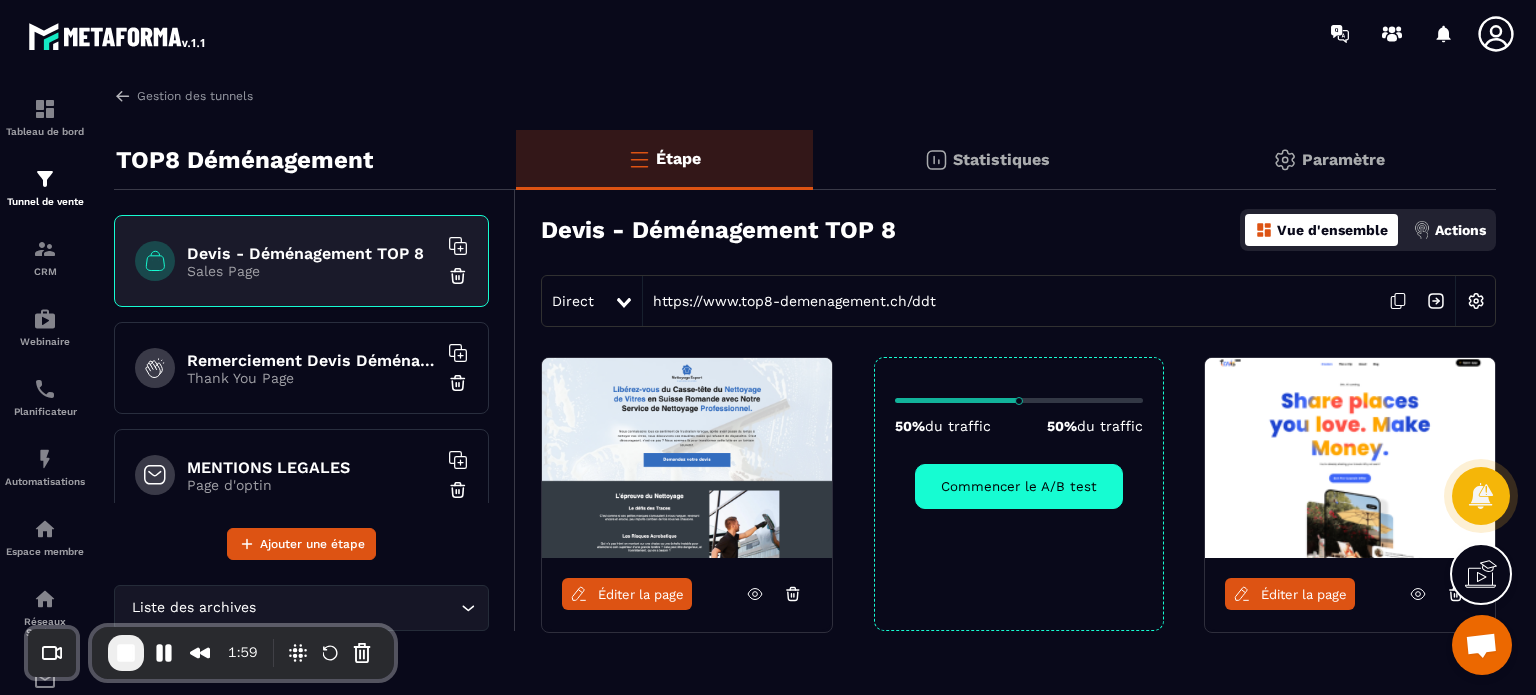 click on "Remerciement Devis Déménagement Top 8" at bounding box center [312, 360] 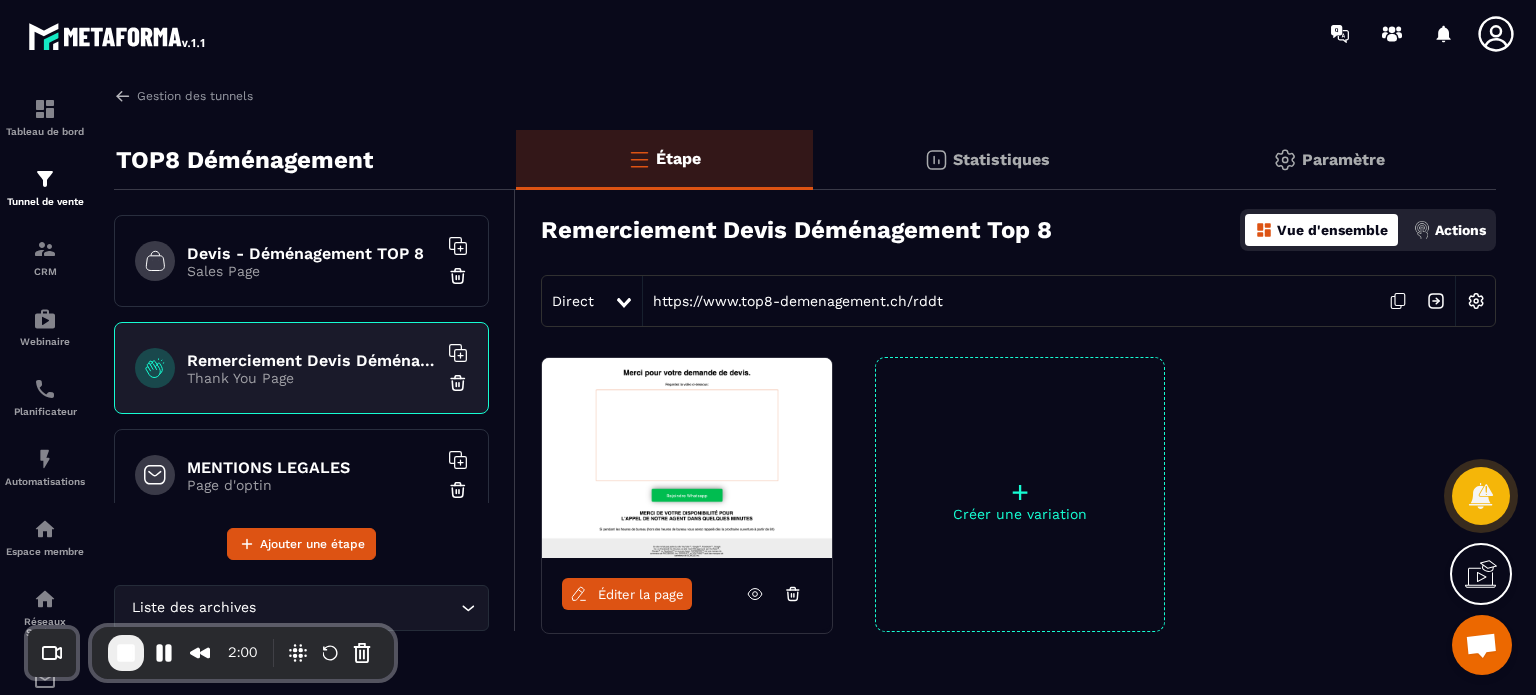 click on "Éditer la page" at bounding box center [627, 594] 